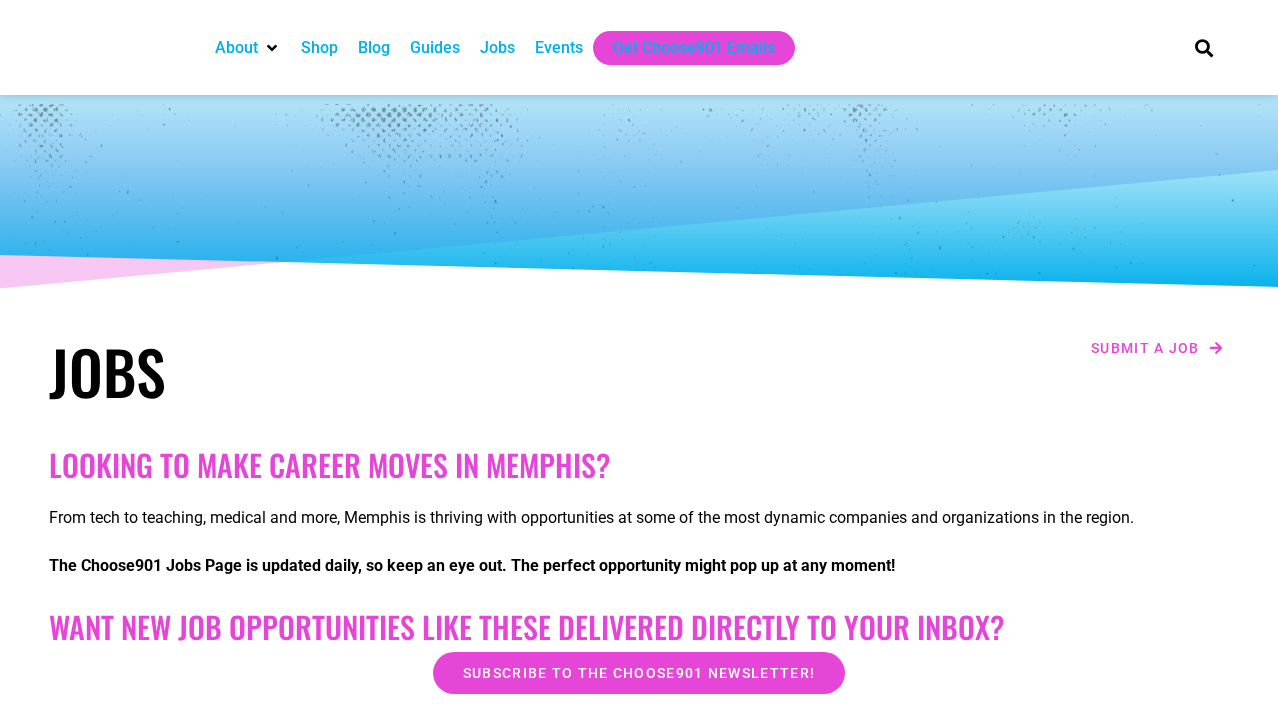 scroll, scrollTop: 0, scrollLeft: 0, axis: both 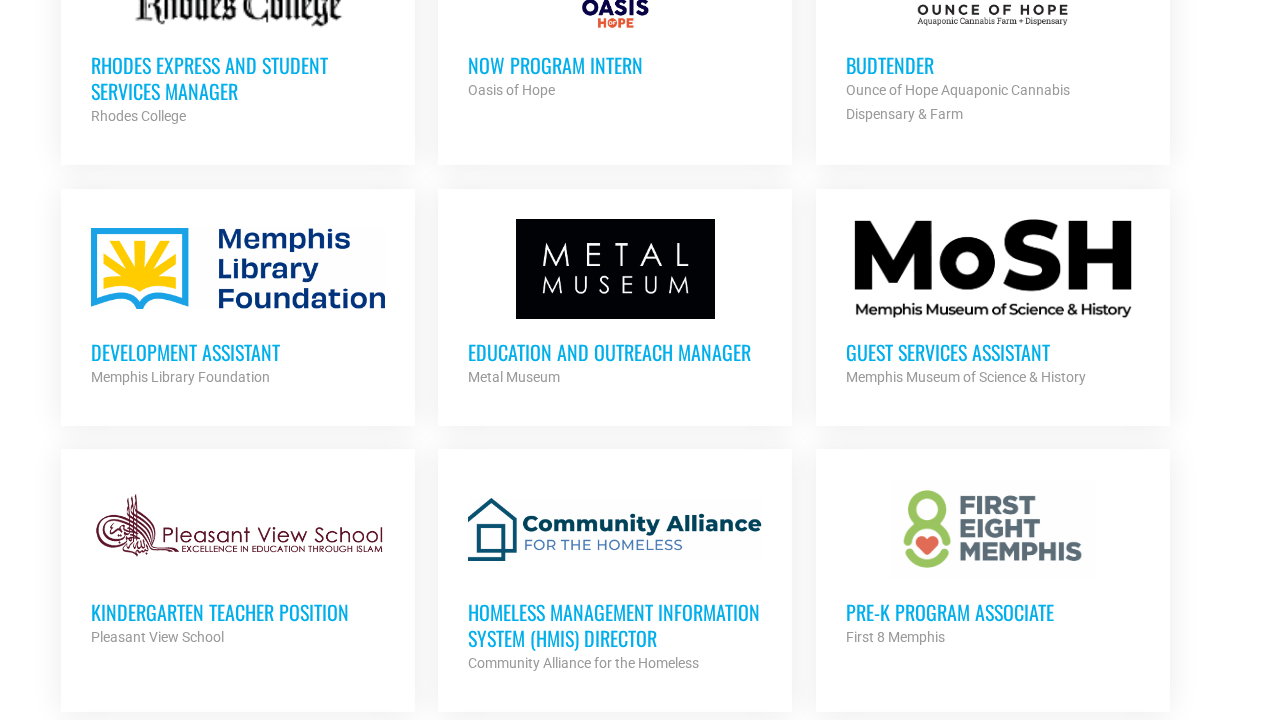 click on "Development Assistant" at bounding box center (238, 352) 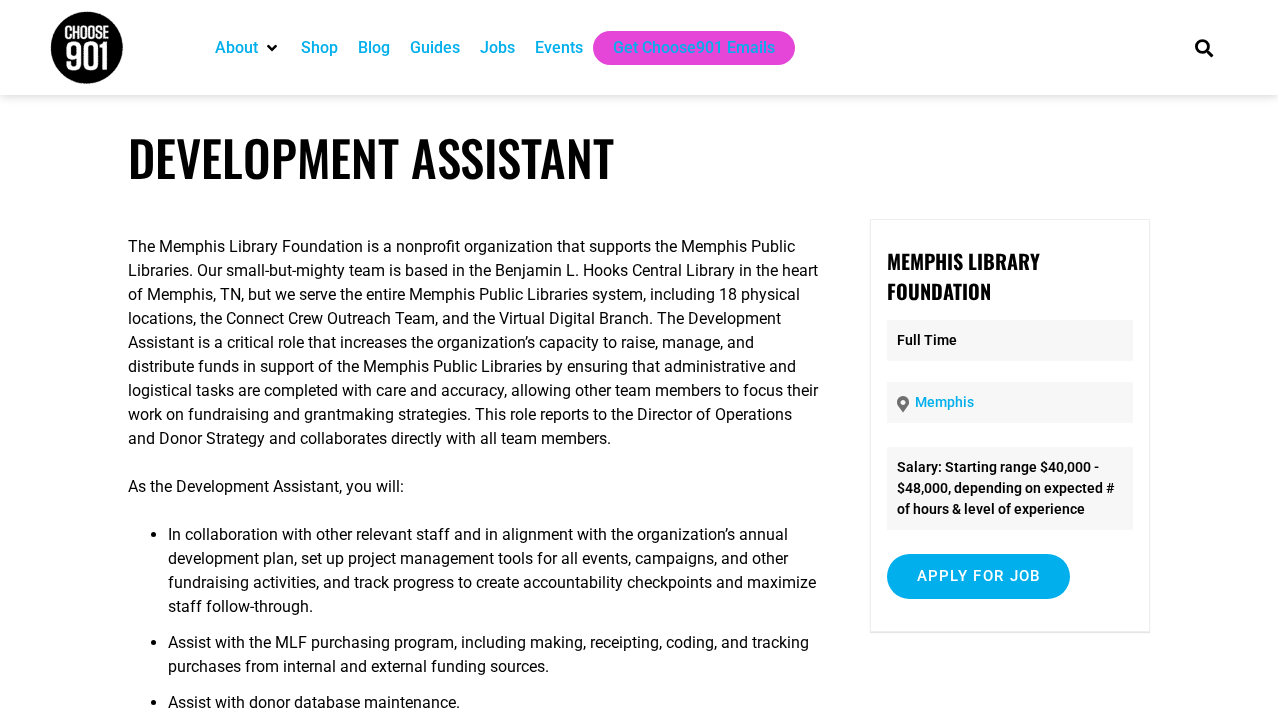 scroll, scrollTop: 0, scrollLeft: 0, axis: both 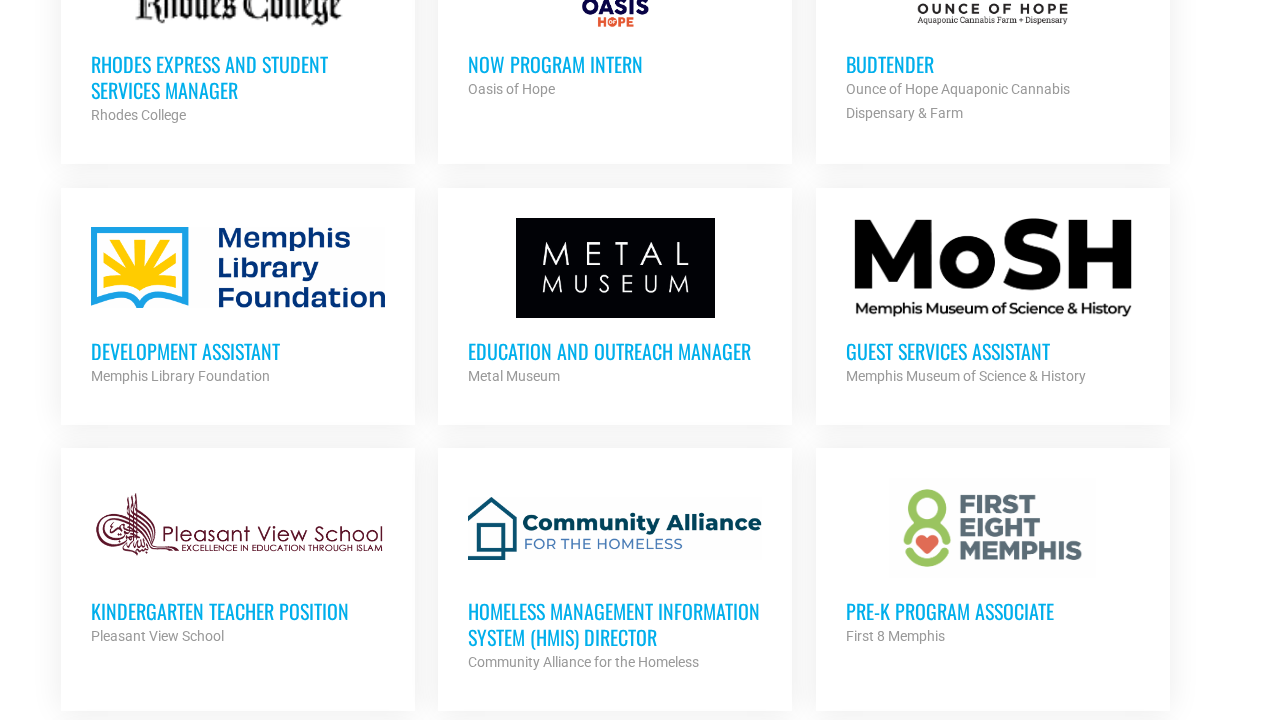 click on "Development Assistant" at bounding box center (238, 351) 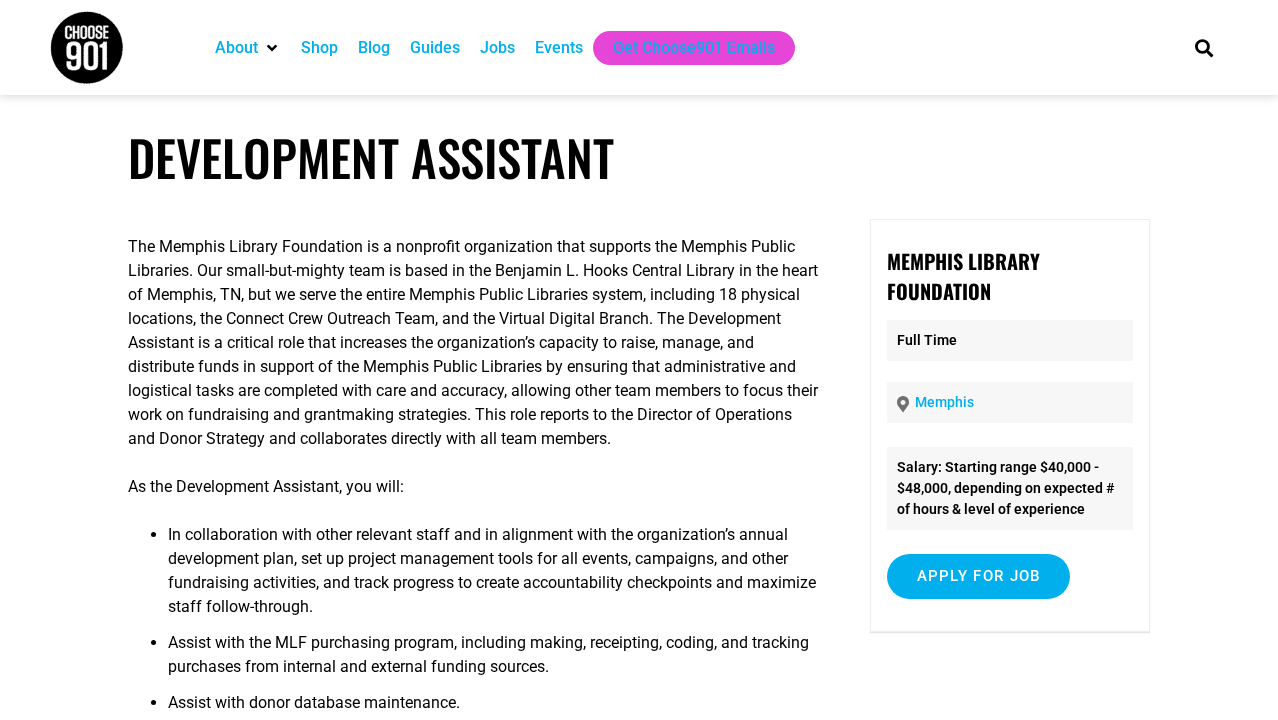 scroll, scrollTop: 0, scrollLeft: 0, axis: both 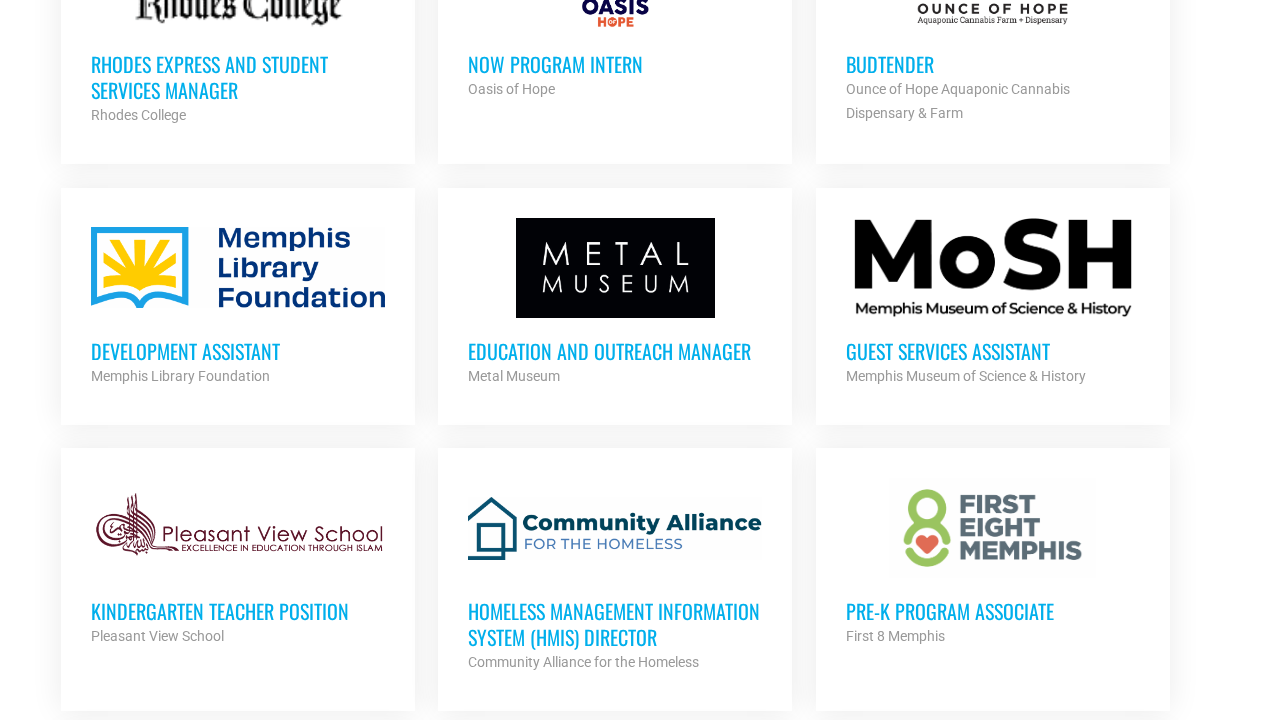 click on "Education and Outreach Manager" at bounding box center (615, 351) 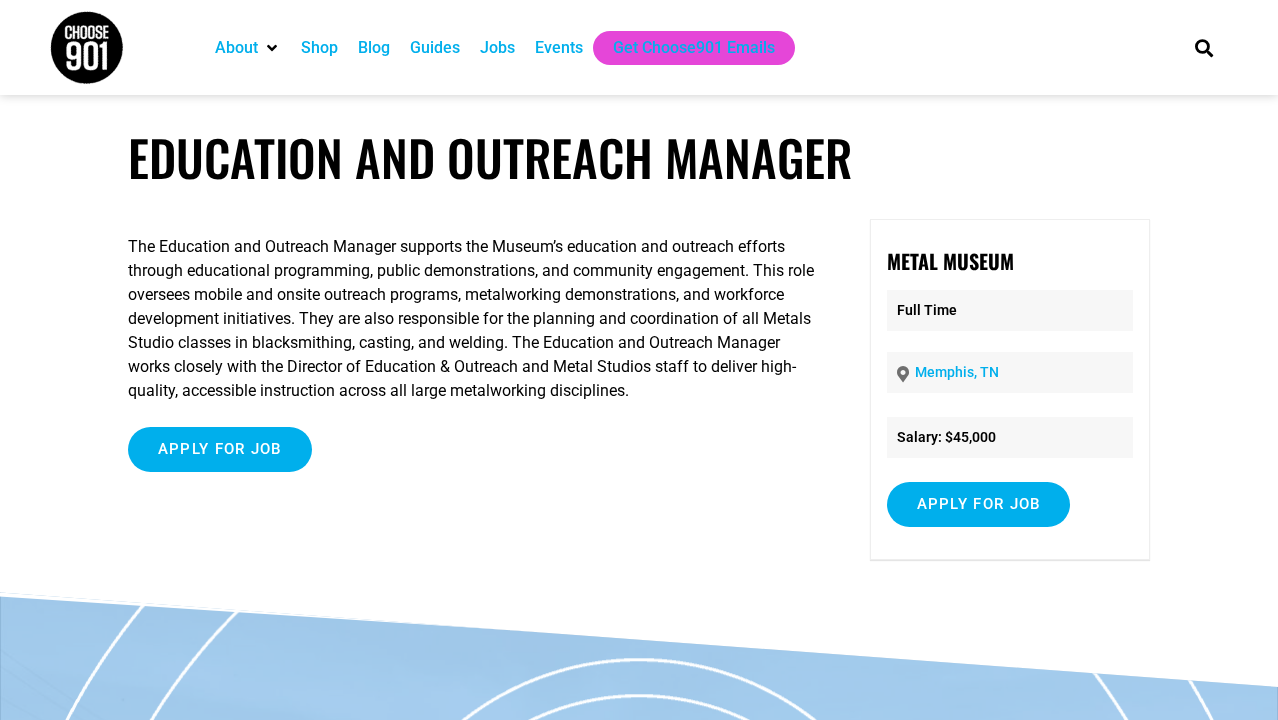 scroll, scrollTop: 0, scrollLeft: 0, axis: both 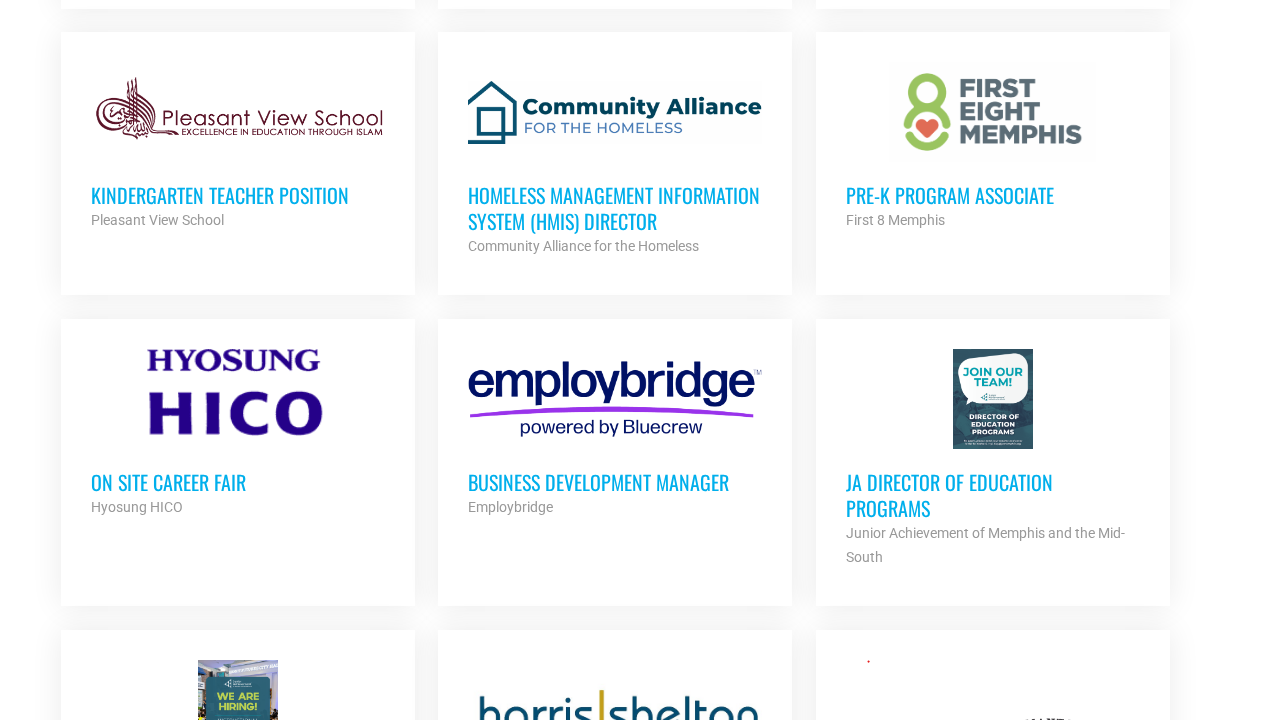 click on "Pre-K Program Associate" at bounding box center [993, 195] 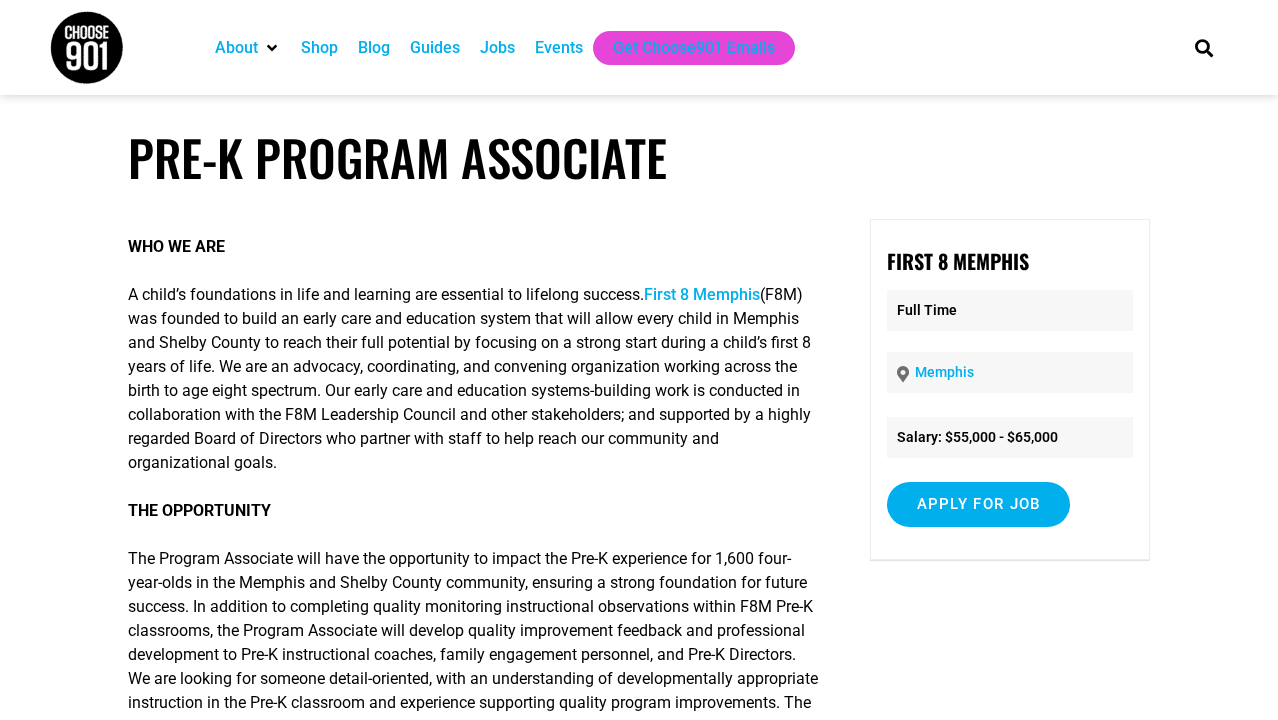 scroll, scrollTop: 0, scrollLeft: 0, axis: both 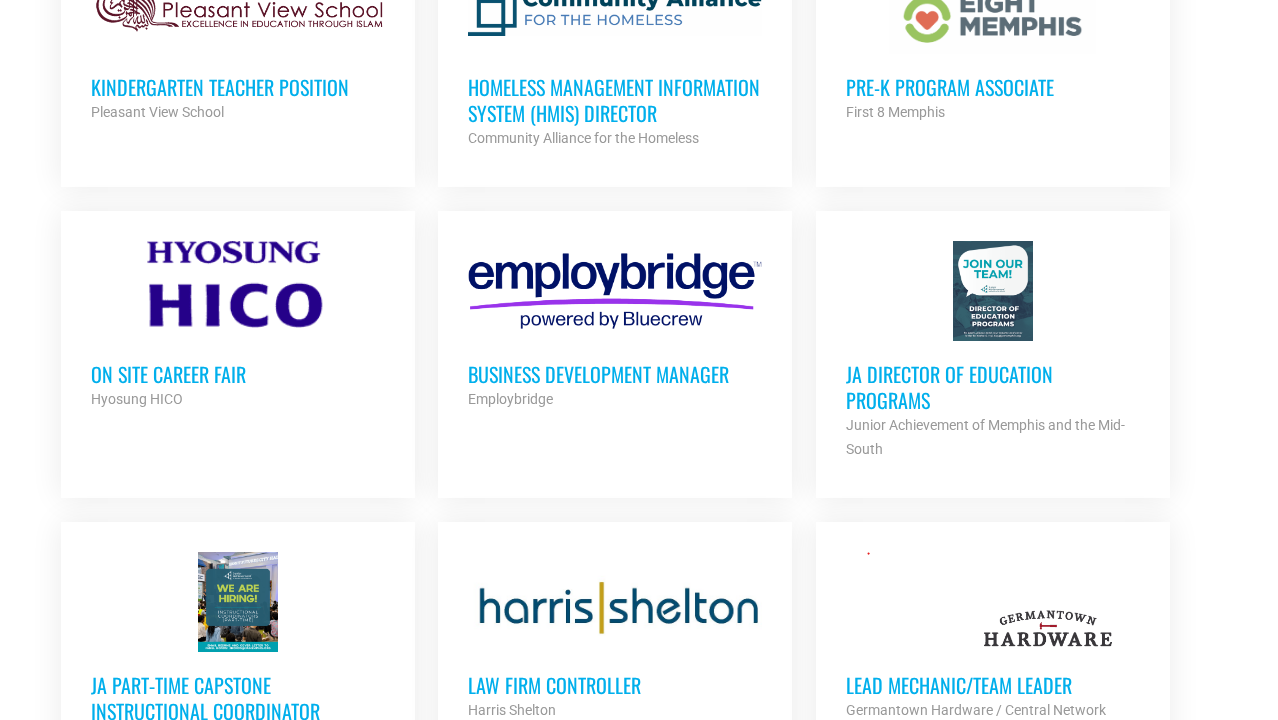 click on "JA Director of Education Programs" at bounding box center [993, 387] 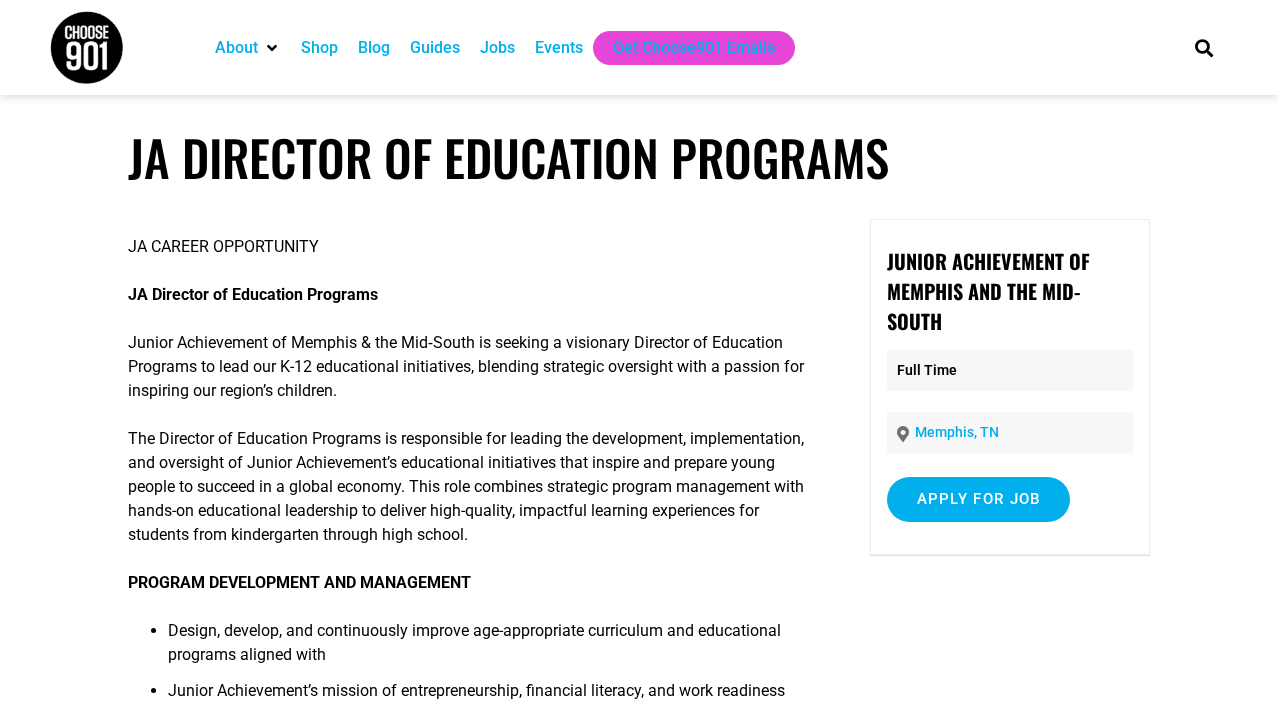 scroll, scrollTop: 0, scrollLeft: 0, axis: both 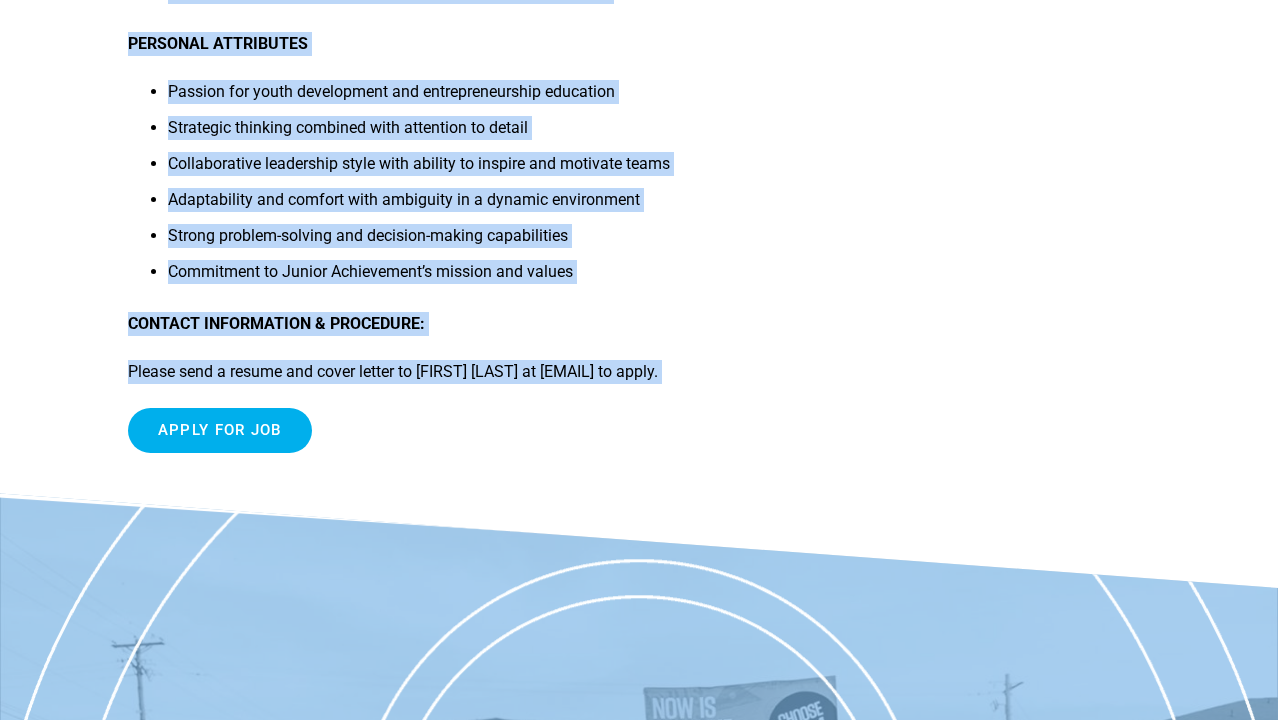 drag, startPoint x: 124, startPoint y: 146, endPoint x: 771, endPoint y: 382, distance: 688.69806 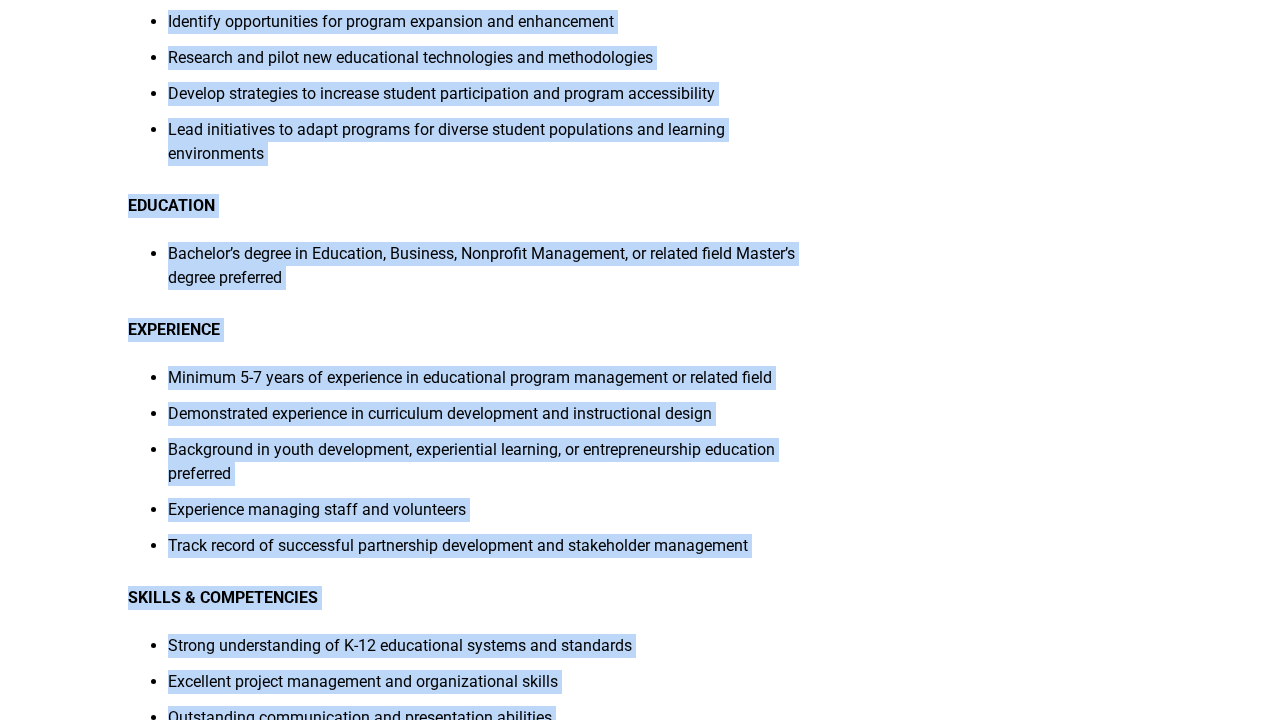 scroll, scrollTop: 1674, scrollLeft: 0, axis: vertical 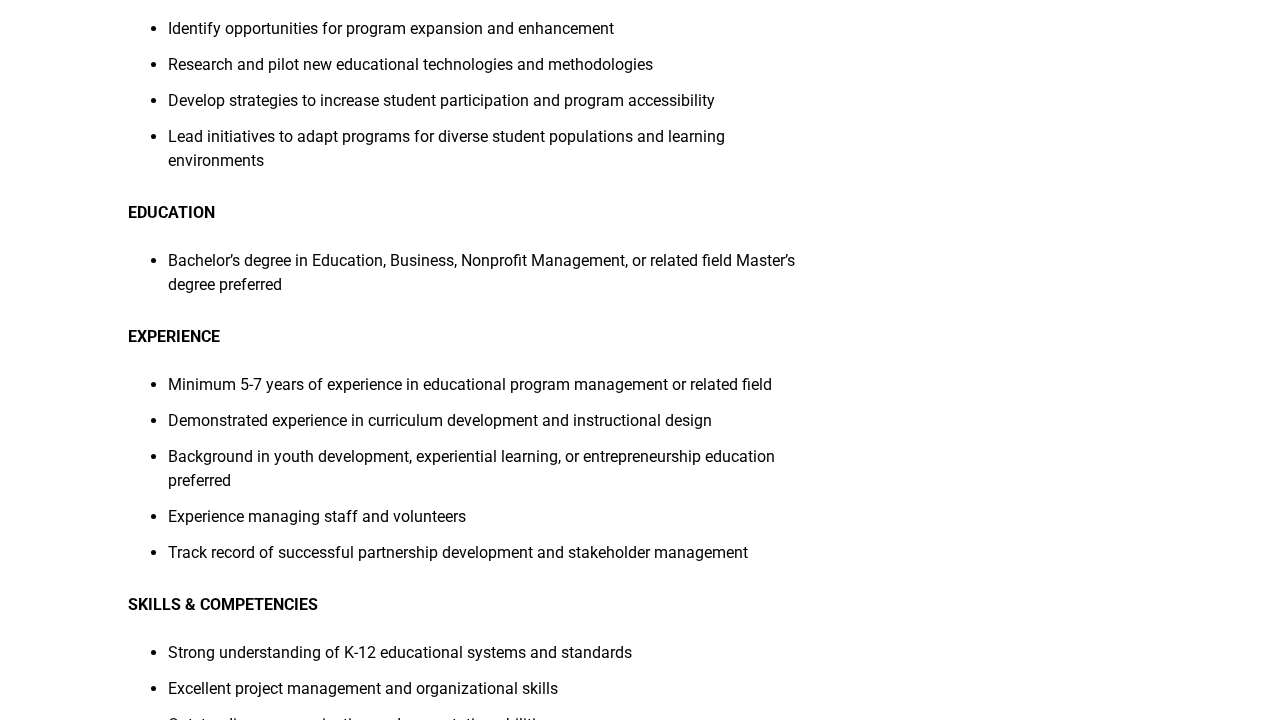 click on "EXPERIENCE" at bounding box center (473, 337) 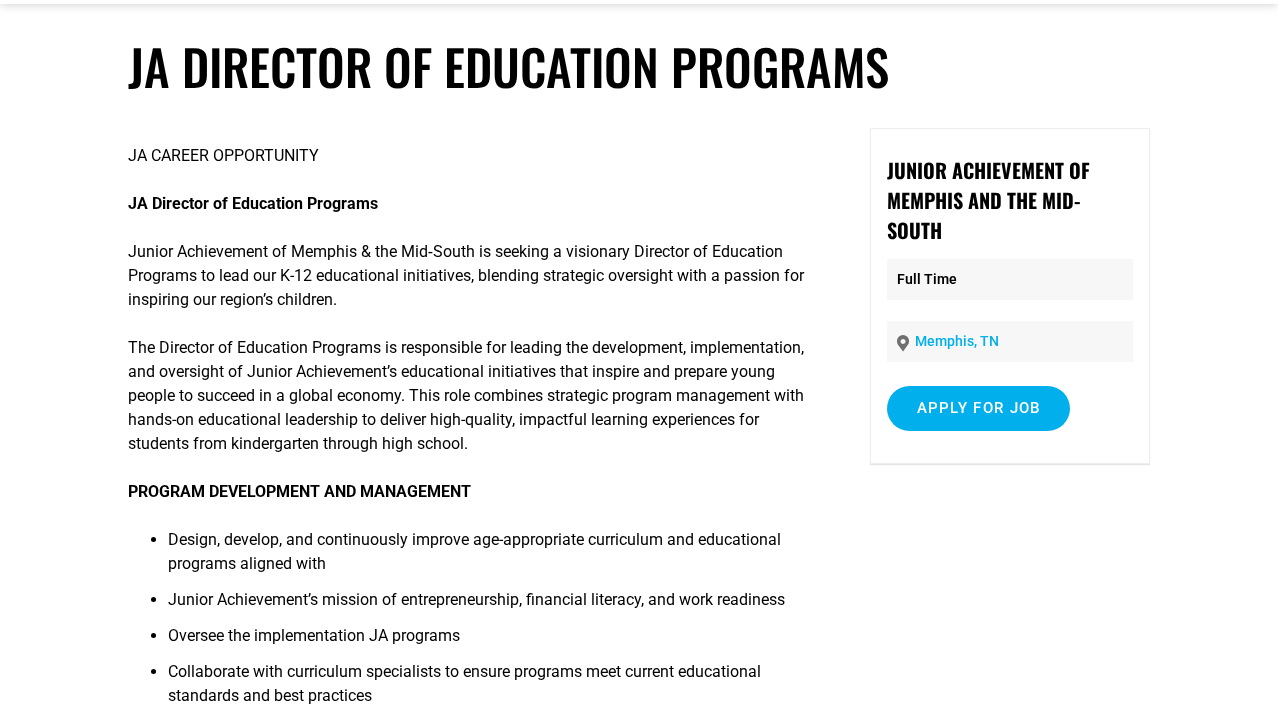 scroll, scrollTop: 94, scrollLeft: 0, axis: vertical 